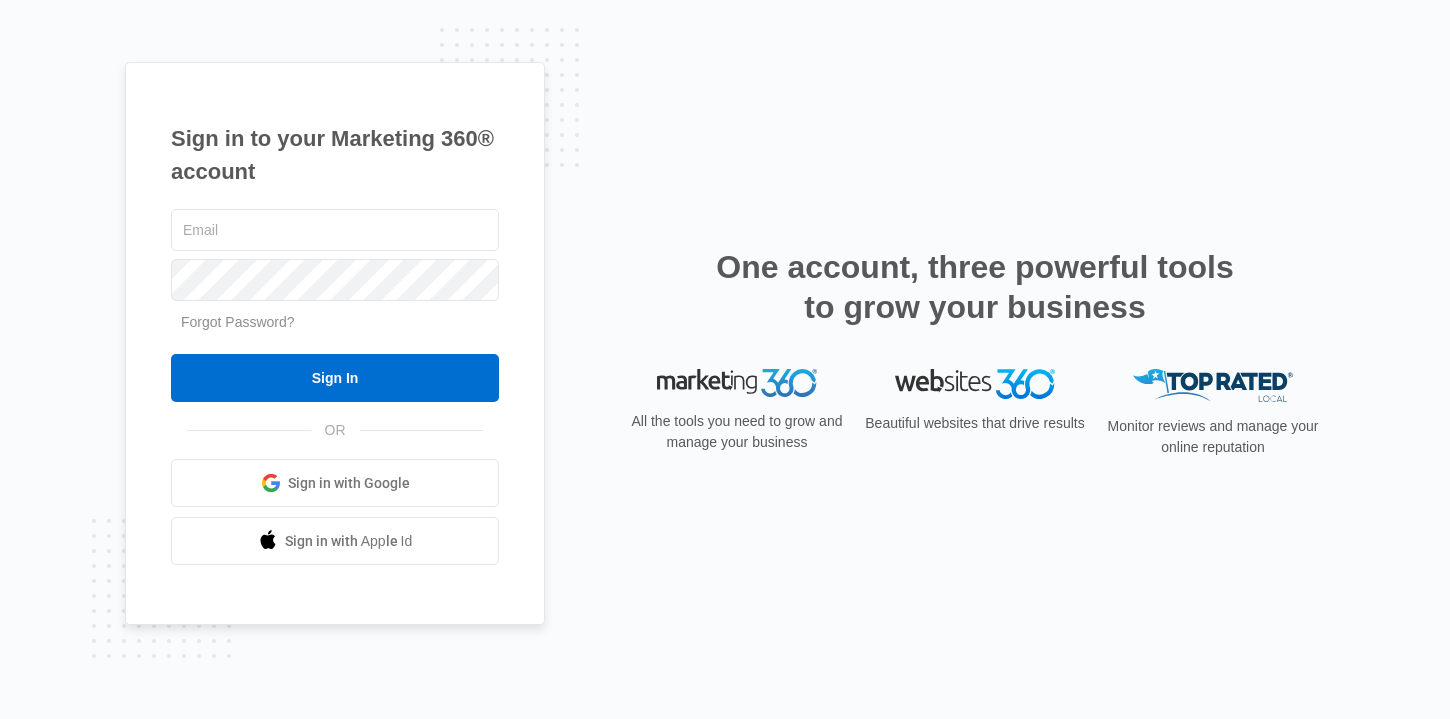 scroll, scrollTop: 0, scrollLeft: 0, axis: both 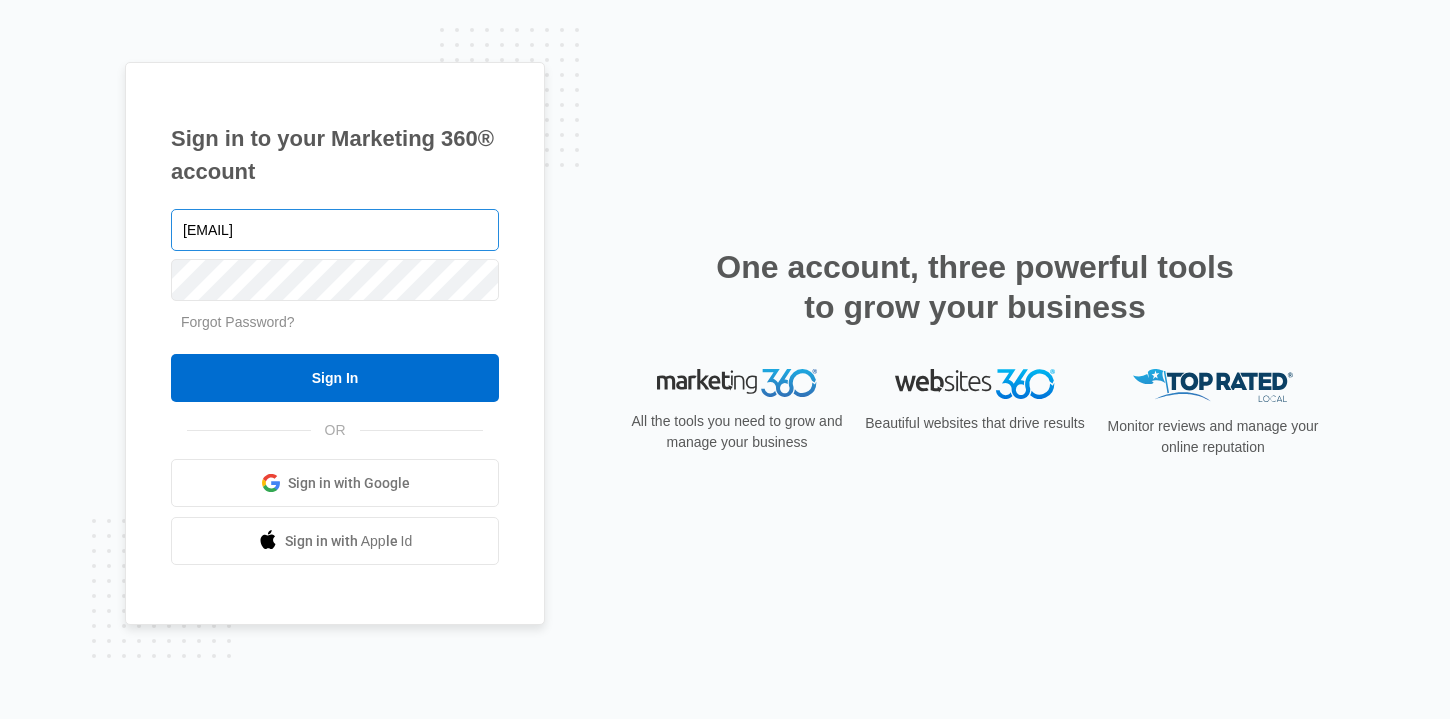 click on "hannah@fletcherpilates.com" at bounding box center [335, 230] 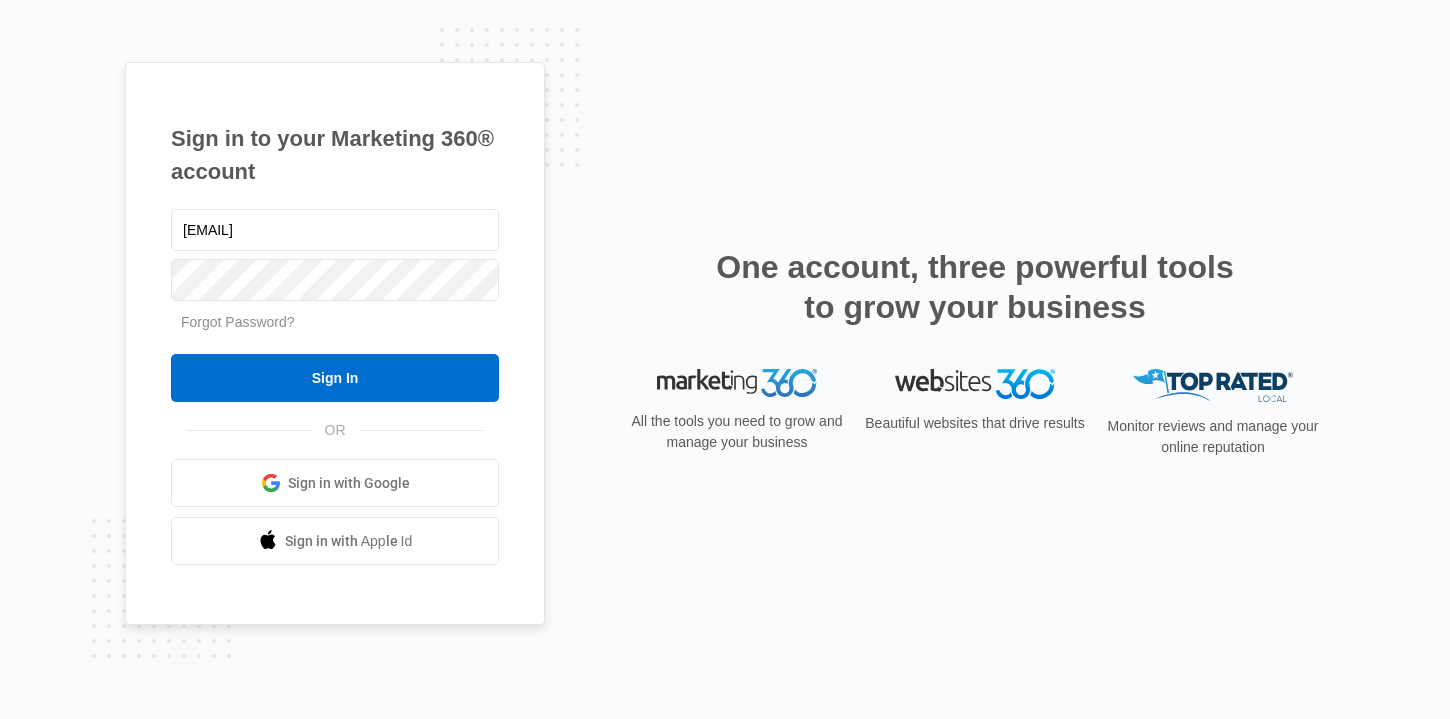 type on "[EMAIL]" 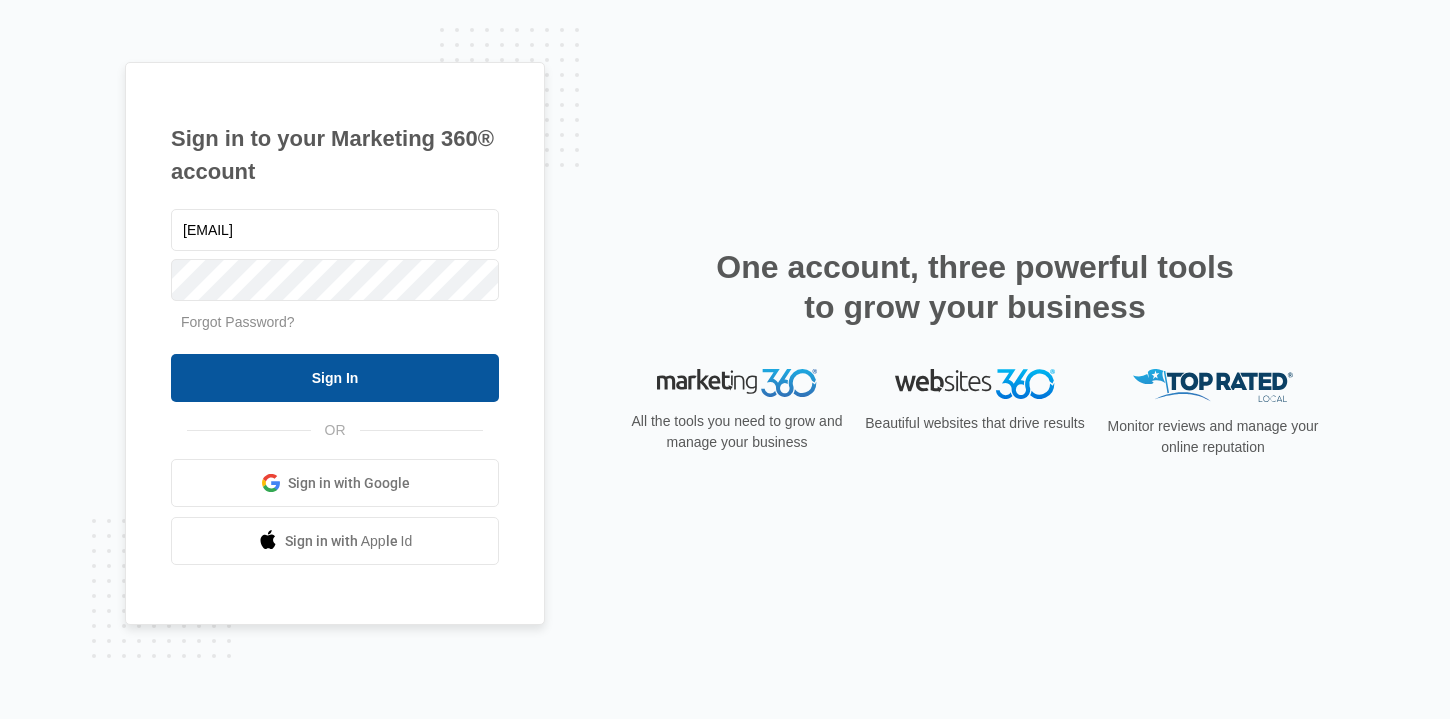 click on "Sign In" at bounding box center (335, 378) 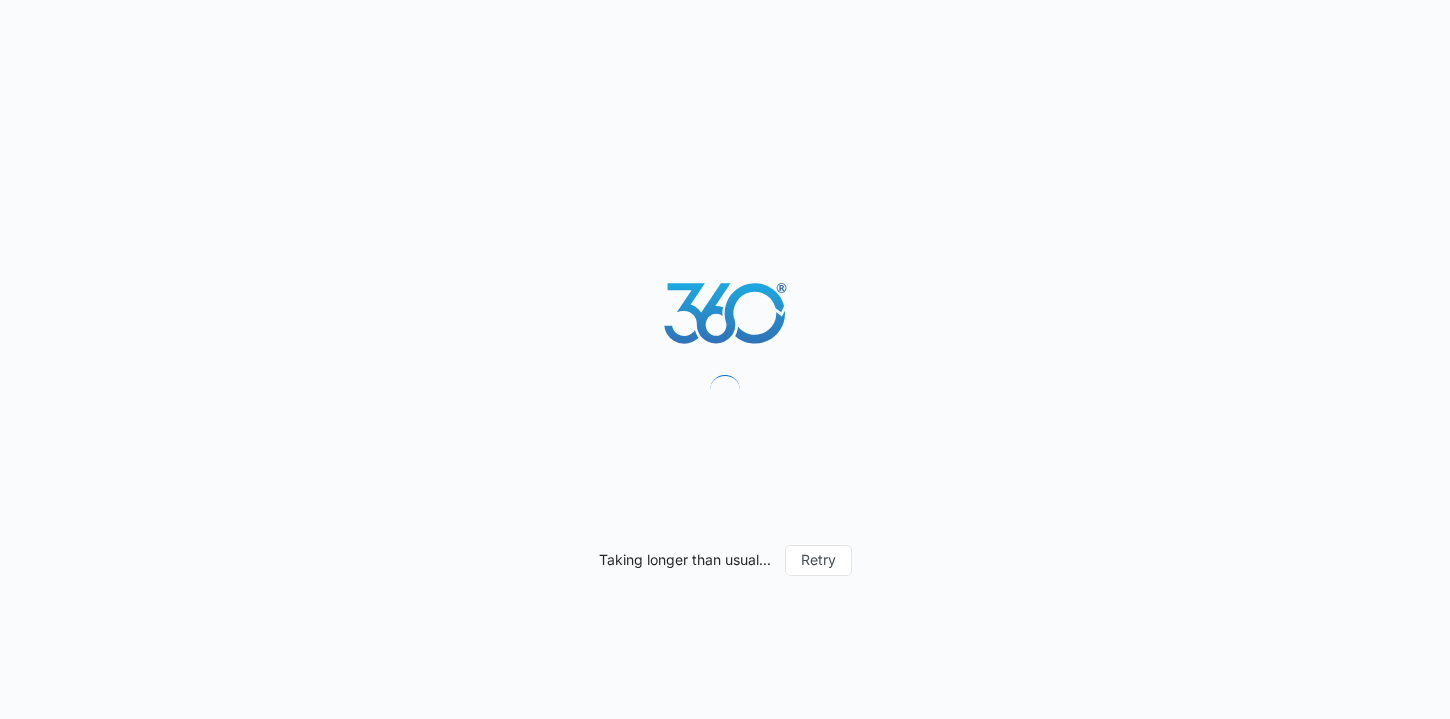 scroll, scrollTop: 0, scrollLeft: 0, axis: both 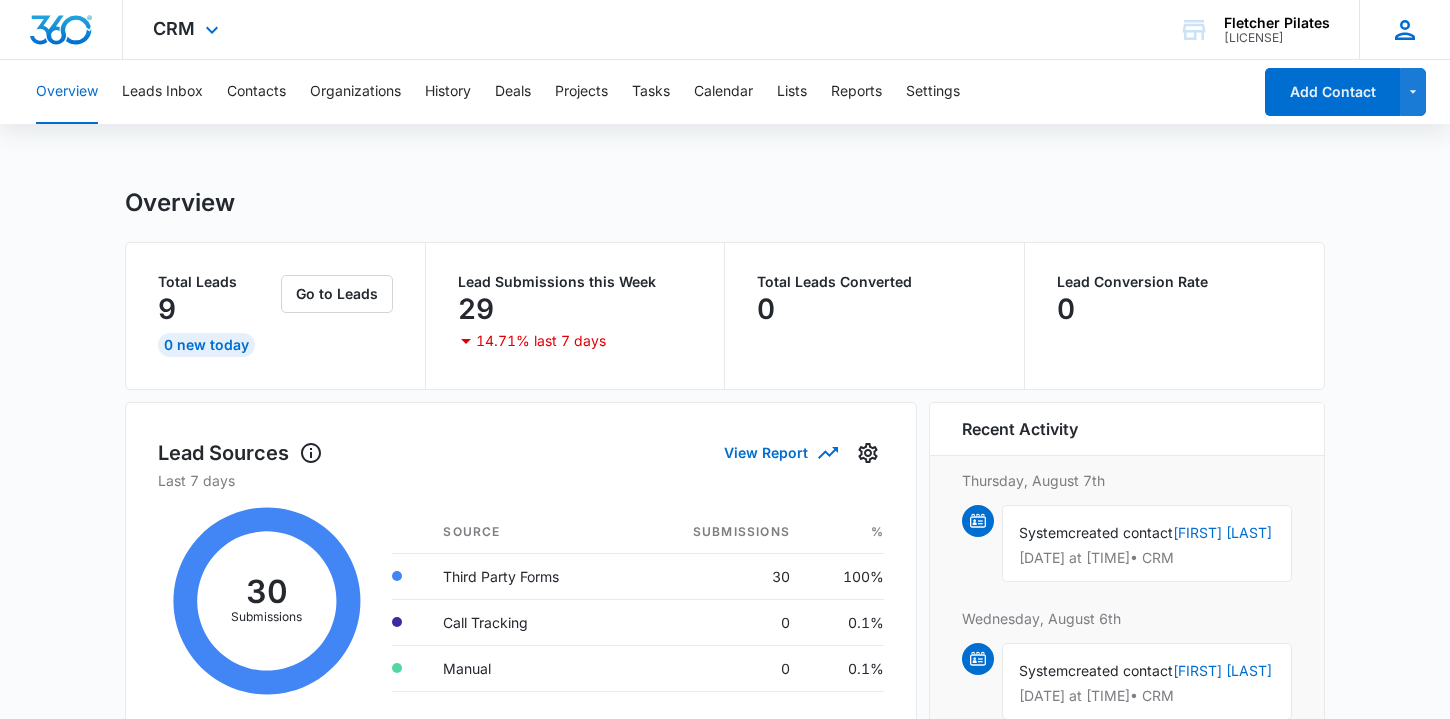click on "[BRAND] [BRAND] [EMAIL] My Profile Notifications Support Logout Terms & Conditions   •   Privacy Policy" at bounding box center (1404, 29) 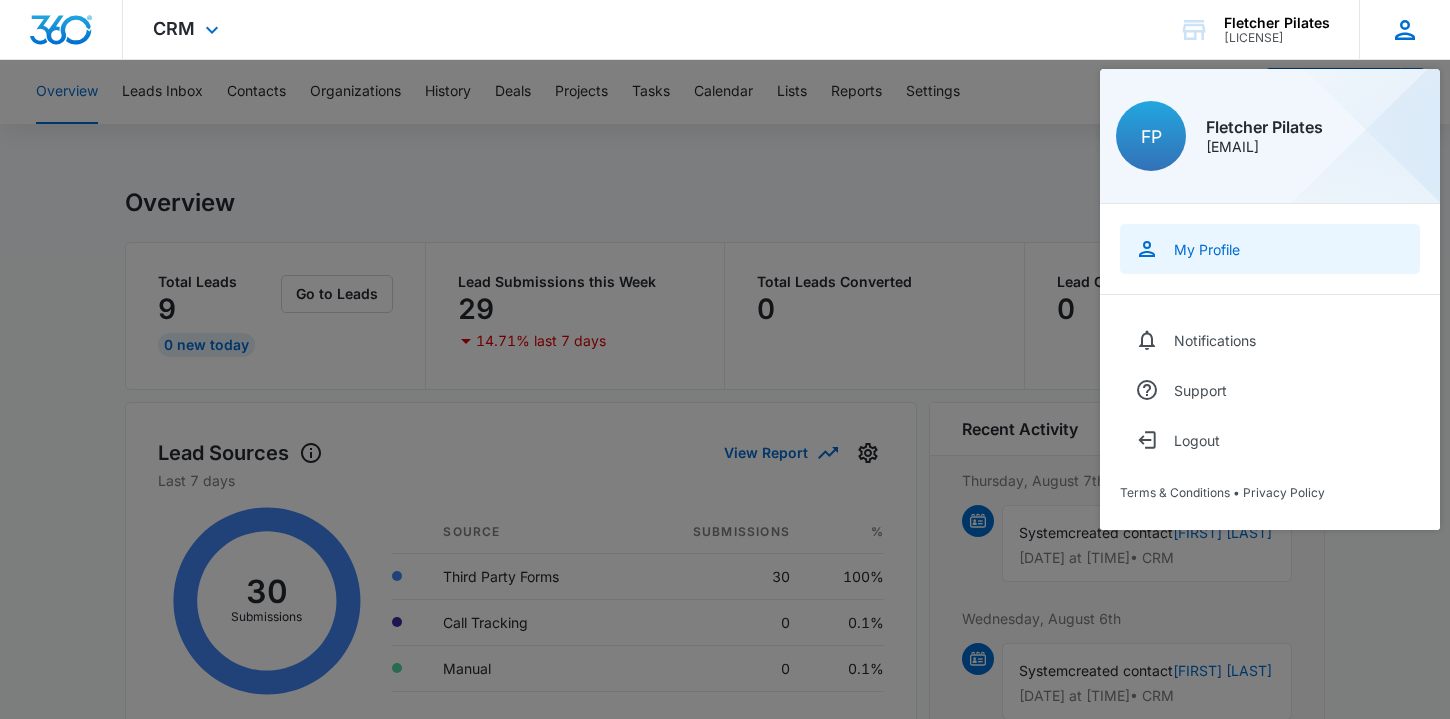 click on "My Profile" at bounding box center (1207, 249) 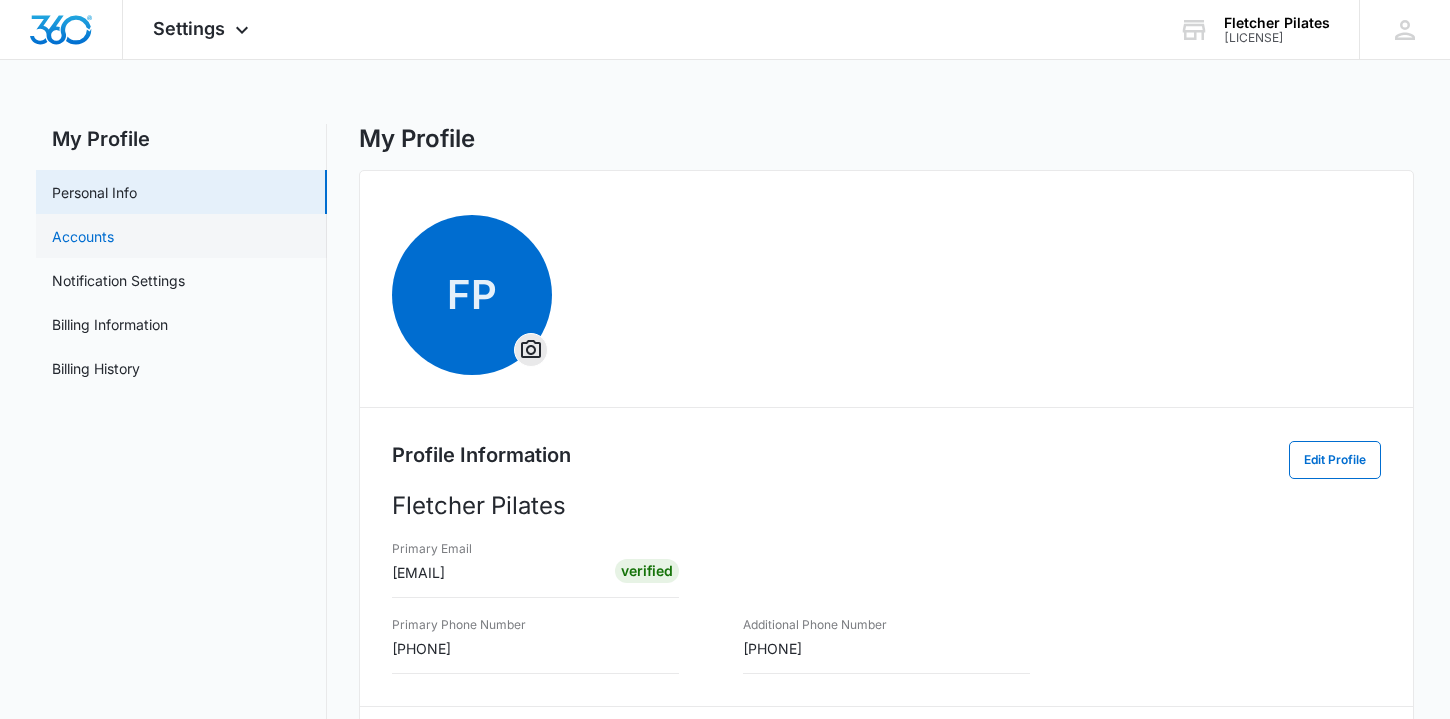 click on "Accounts" at bounding box center (83, 236) 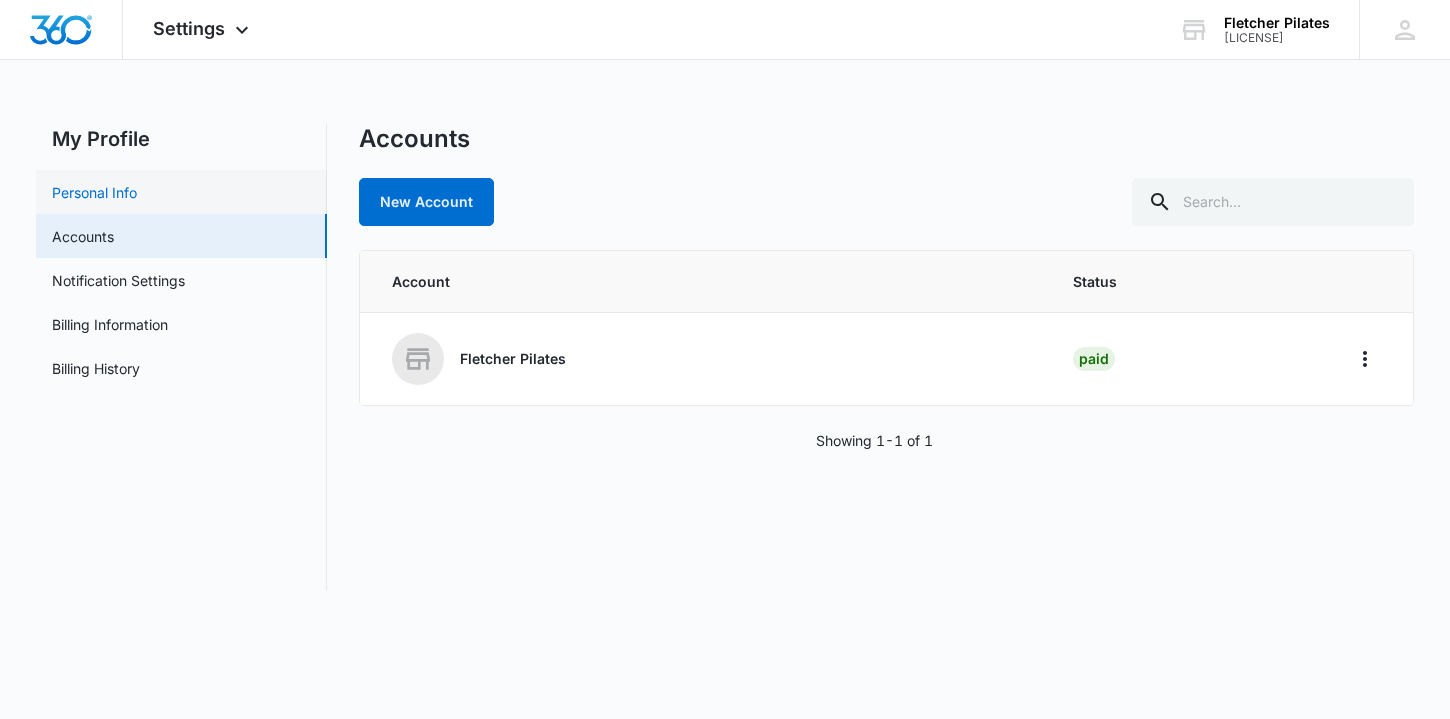 click on "Personal Info" at bounding box center [94, 192] 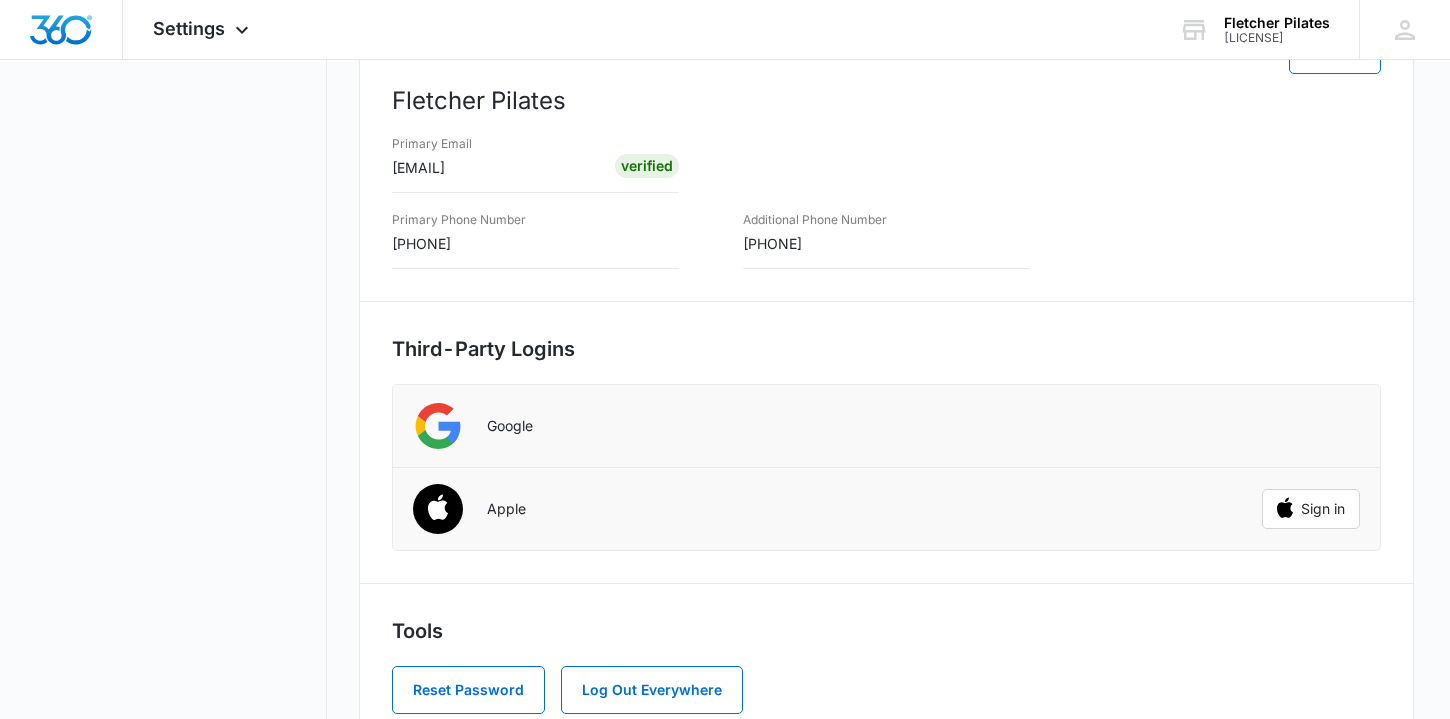 scroll, scrollTop: 457, scrollLeft: 0, axis: vertical 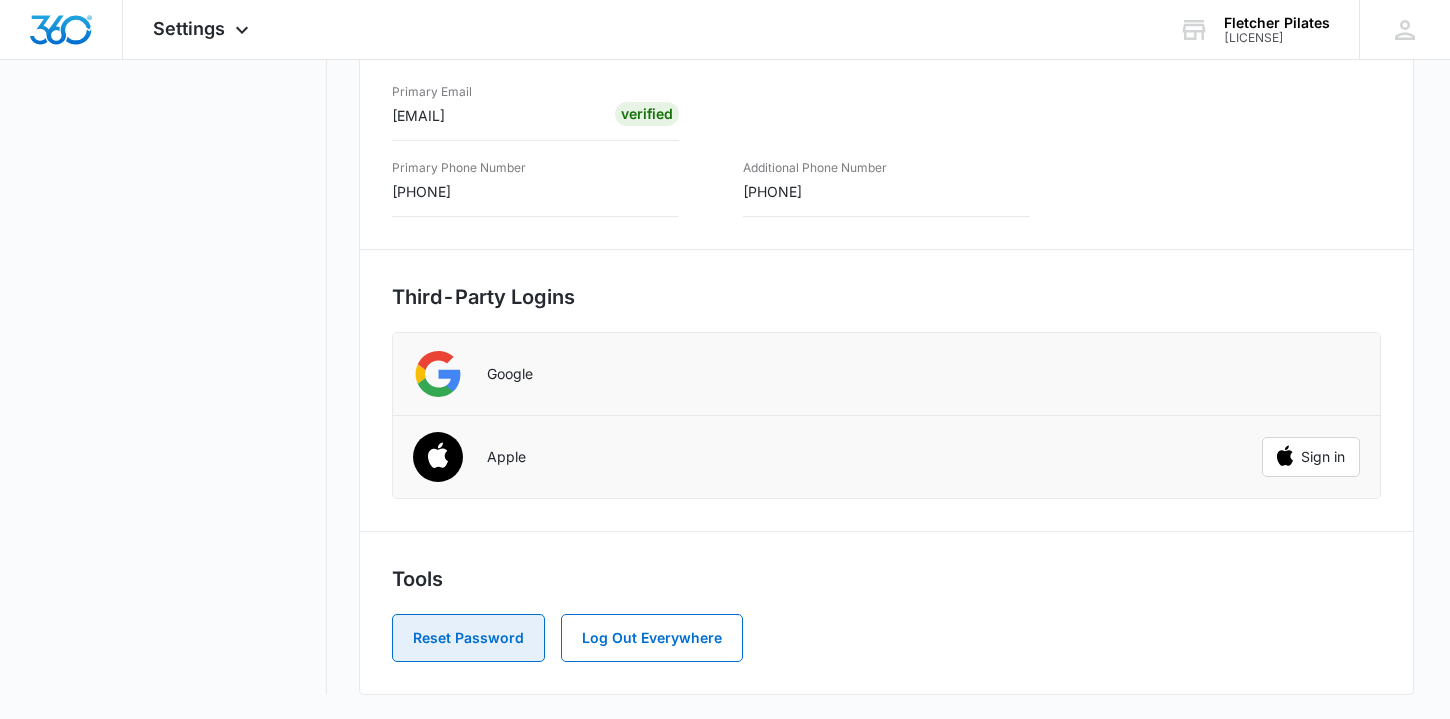click on "Reset Password" at bounding box center [468, 638] 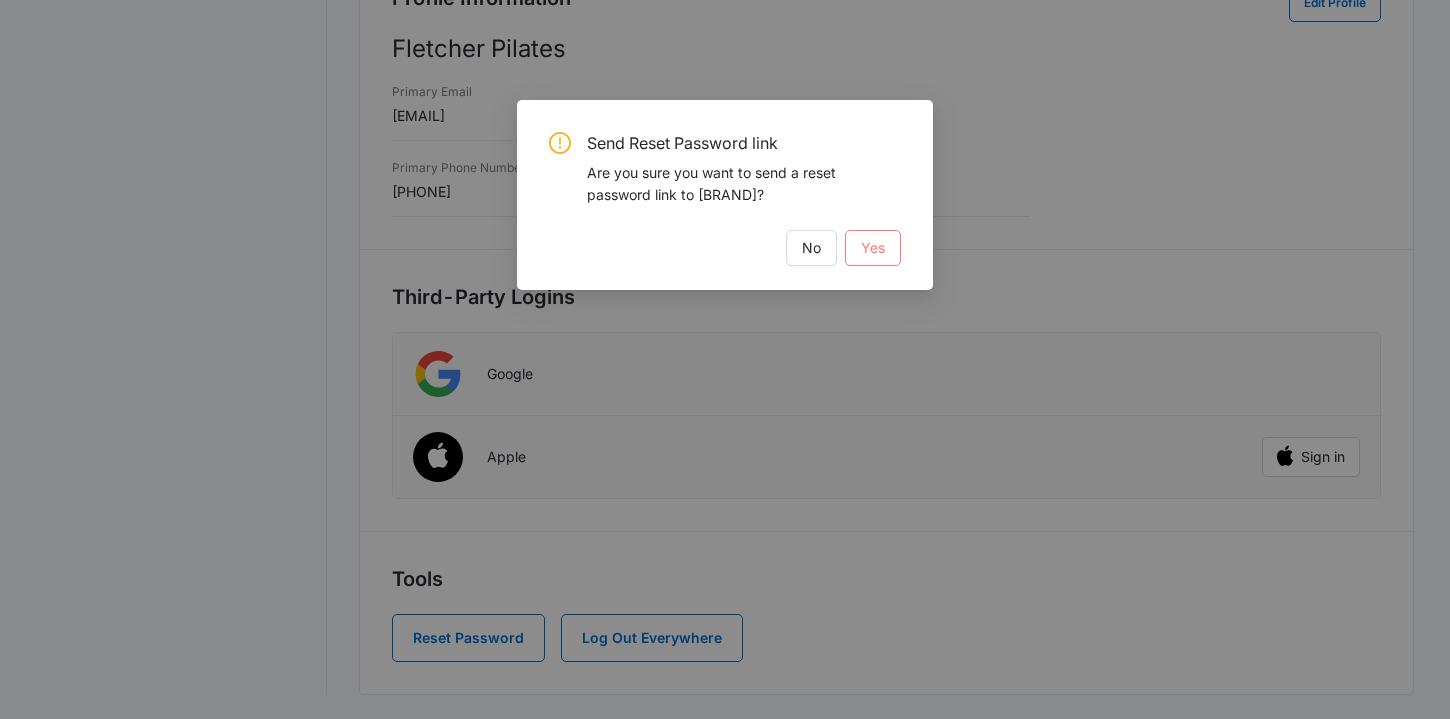 click on "Yes" at bounding box center (873, 248) 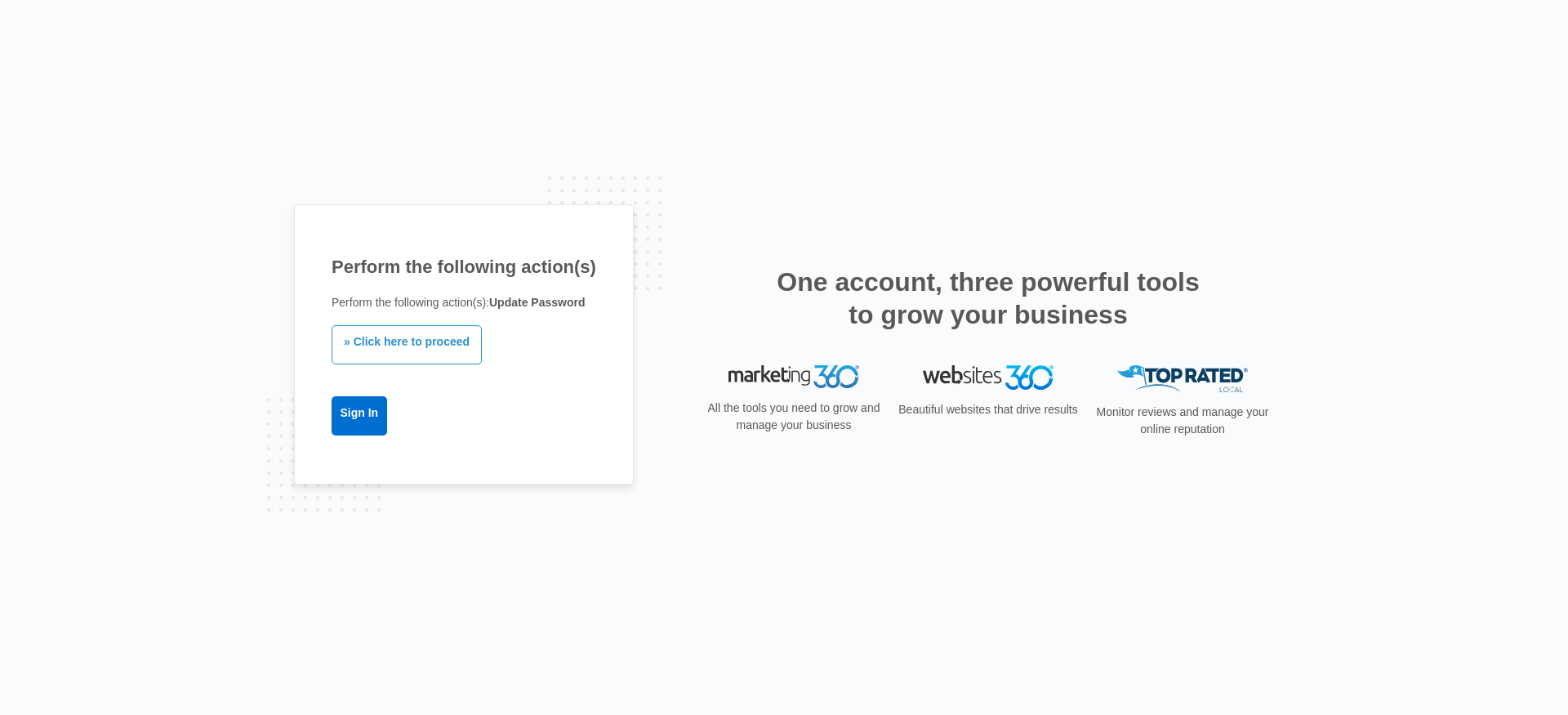 scroll, scrollTop: 0, scrollLeft: 0, axis: both 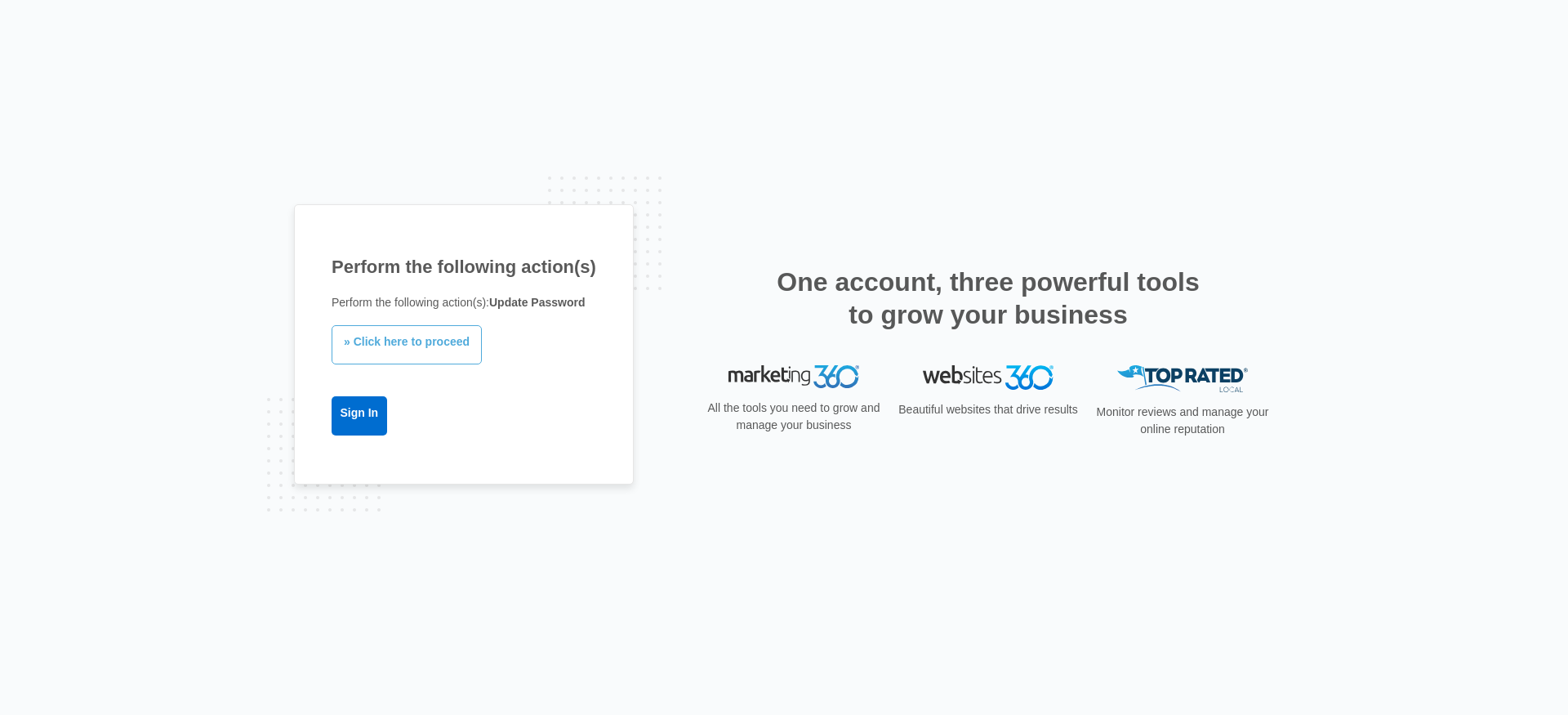 click on "» Click here to proceed" at bounding box center (407, 345) 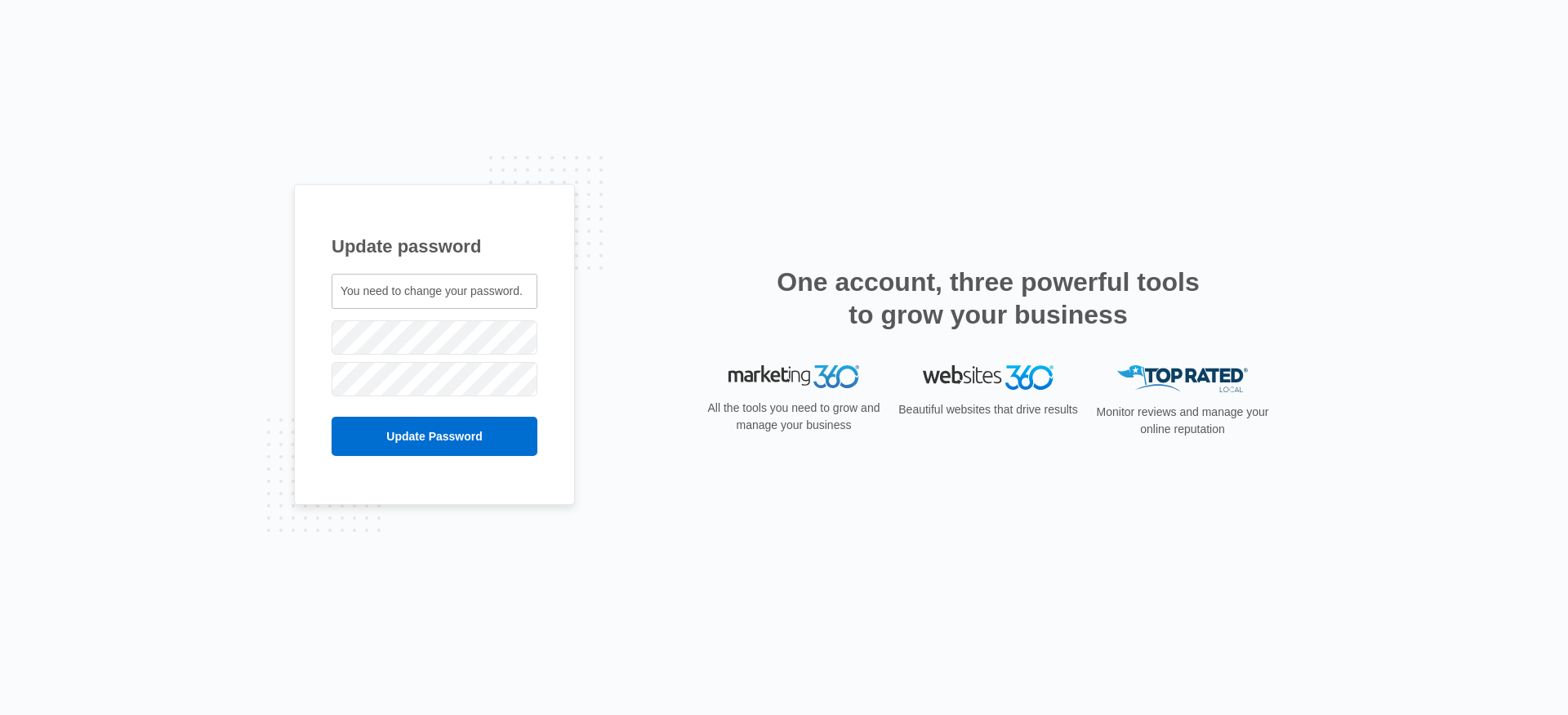 scroll, scrollTop: 0, scrollLeft: 0, axis: both 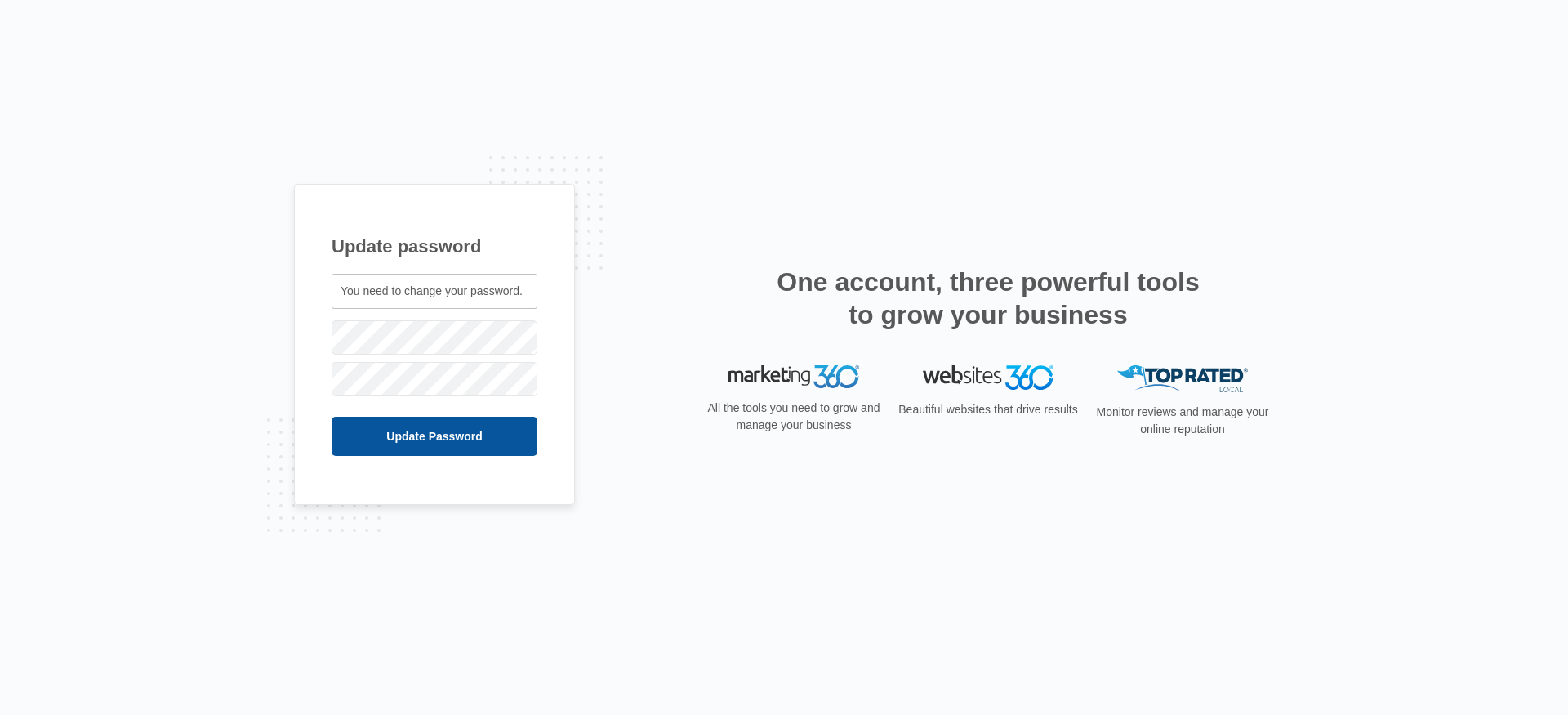 click on "Update Password" at bounding box center (434, 436) 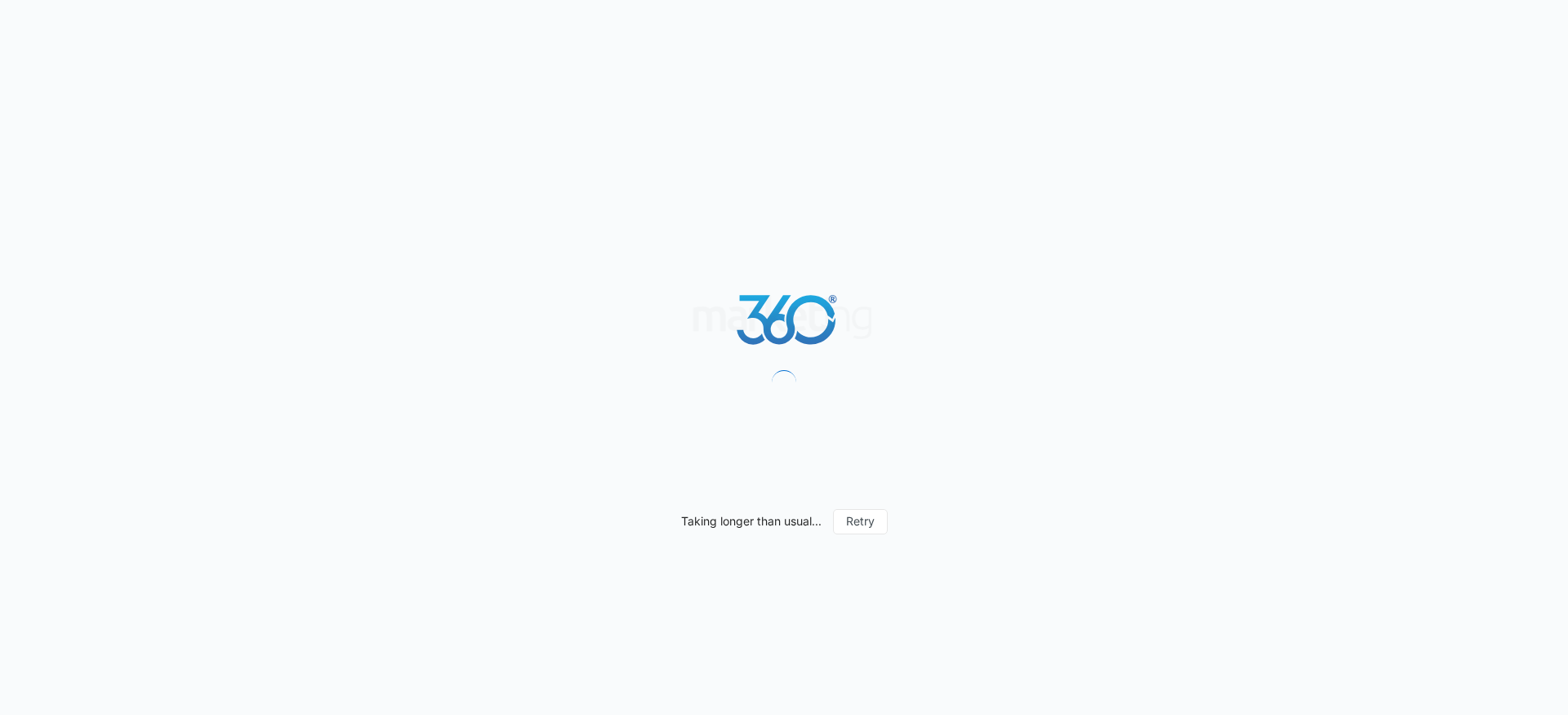 scroll, scrollTop: 0, scrollLeft: 0, axis: both 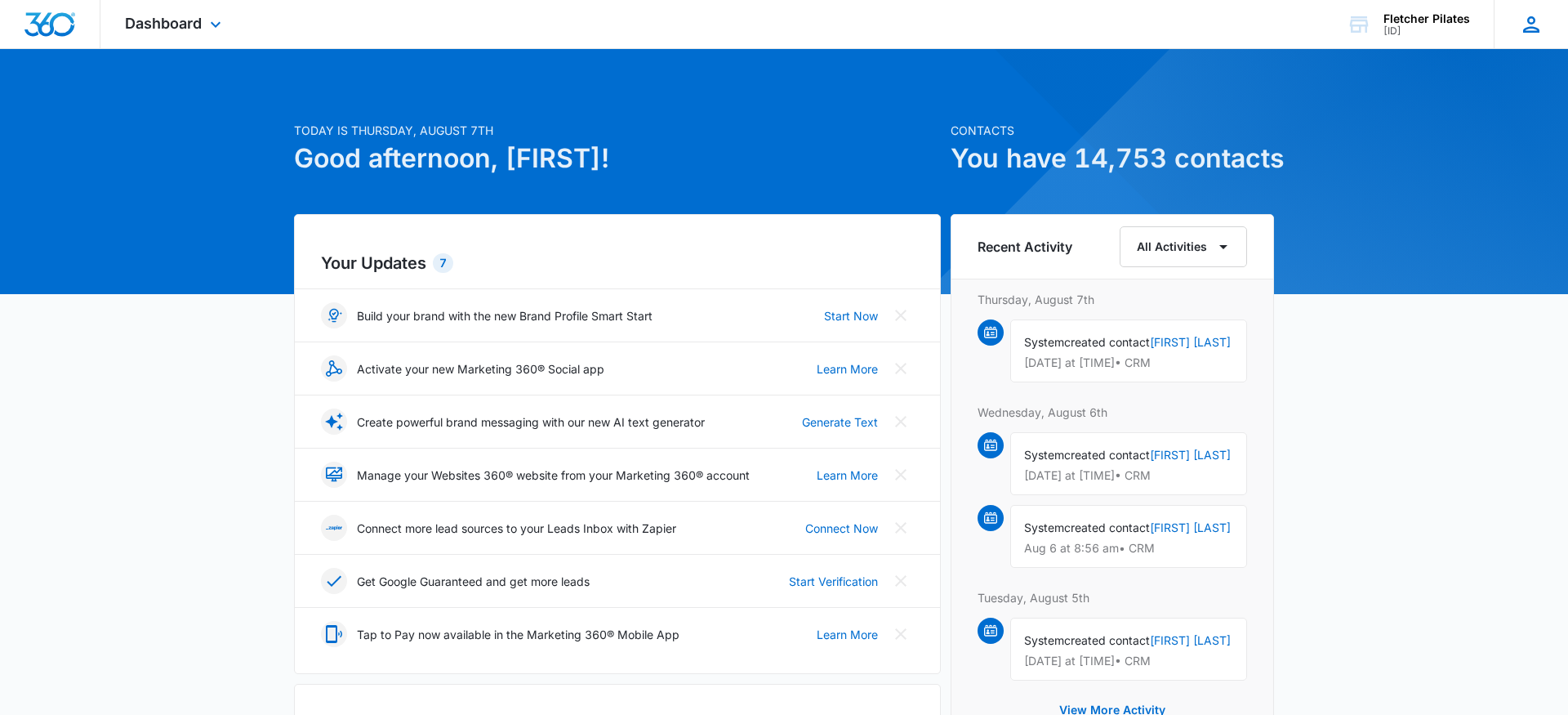click on "[FIRST] [BRAND] [EMAIL] [FIRST] [LAST] [BRAND] [BRAND] [BRAND] [BRAND] [BRAND] [BRAND]" at bounding box center [1530, 24] 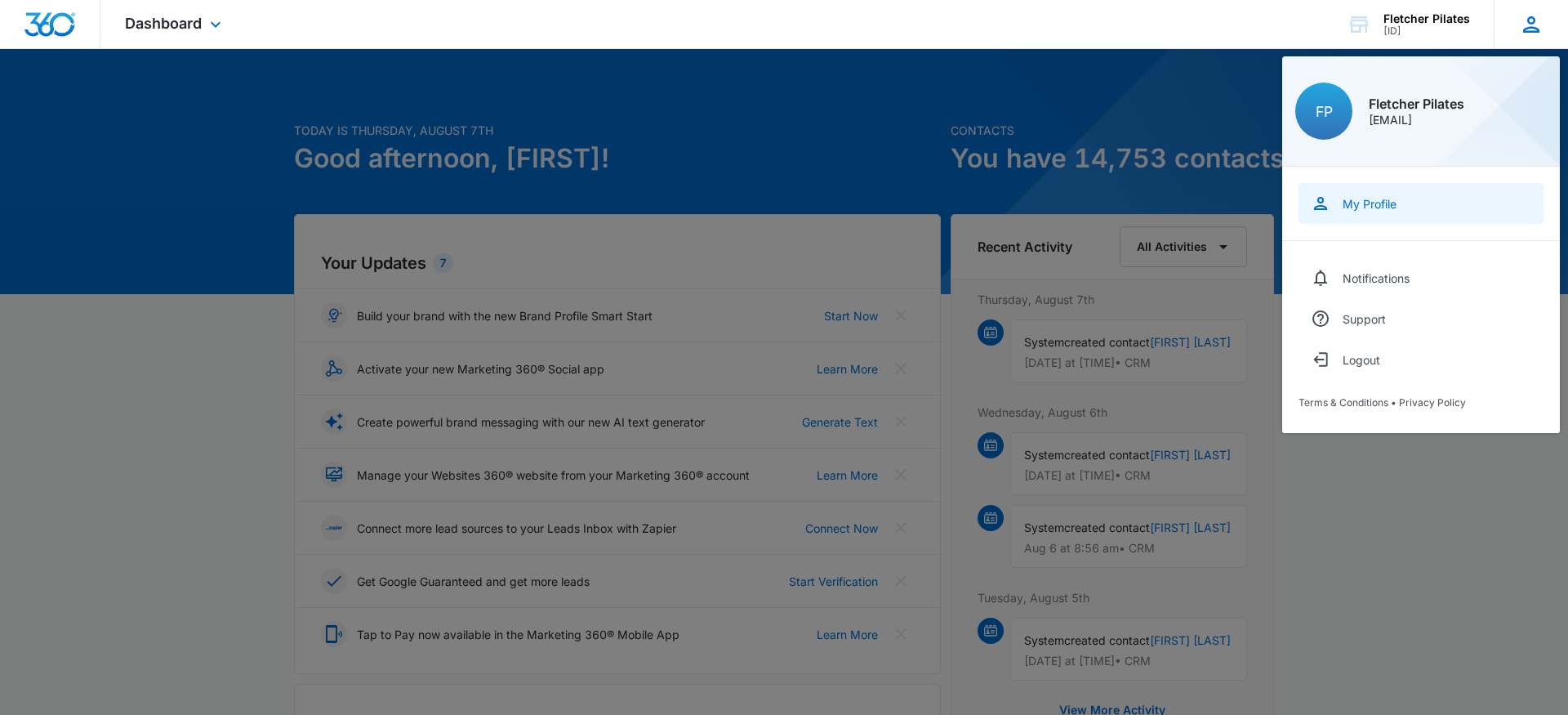 click on "My Profile" at bounding box center [1370, 203] 